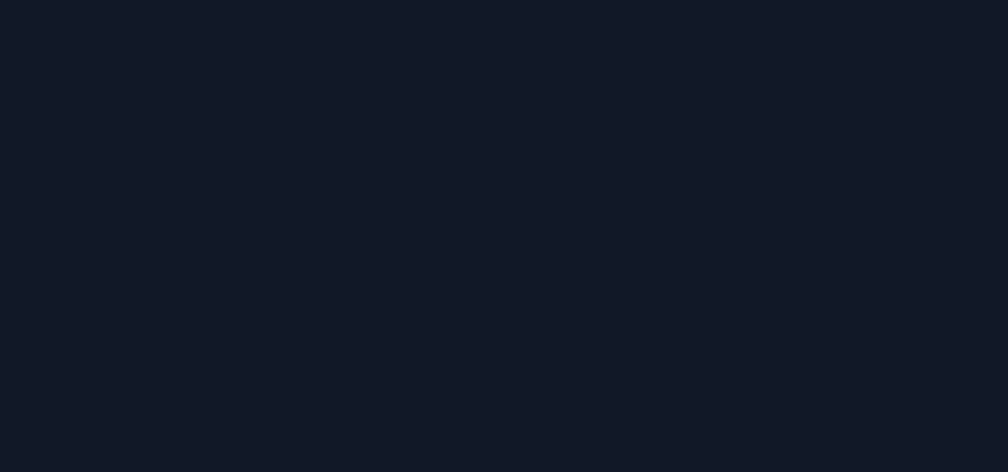scroll, scrollTop: 0, scrollLeft: 0, axis: both 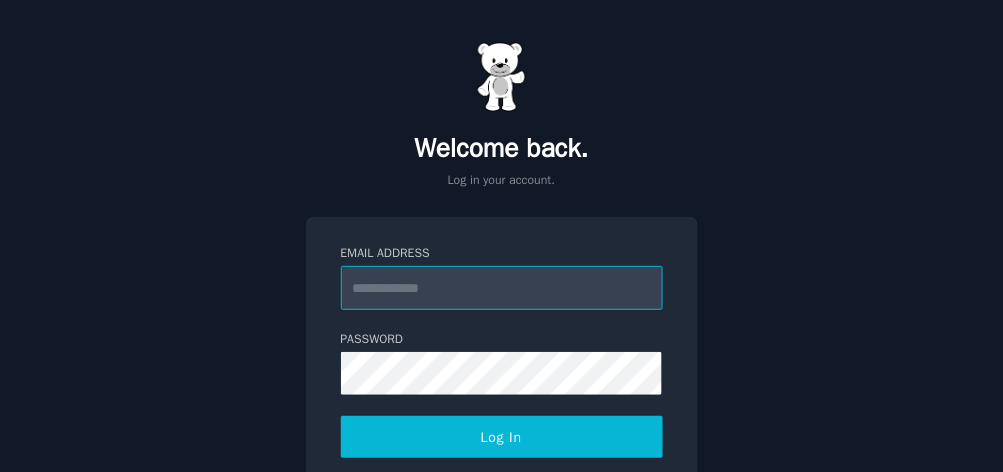 type on "**********" 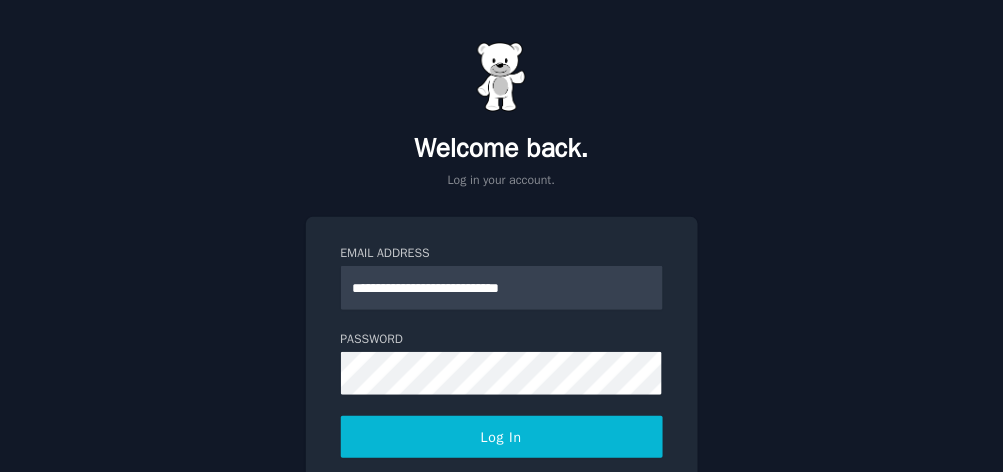 click on "Log In" at bounding box center (502, 437) 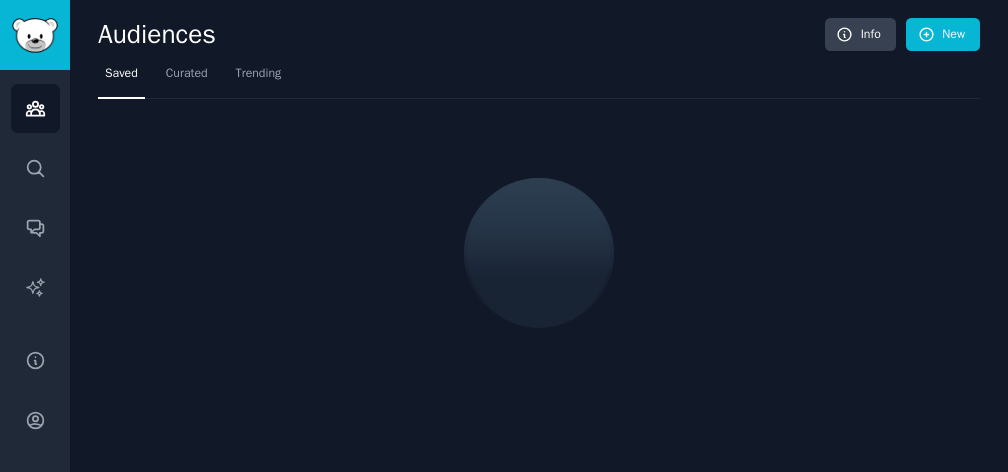 scroll, scrollTop: 0, scrollLeft: 0, axis: both 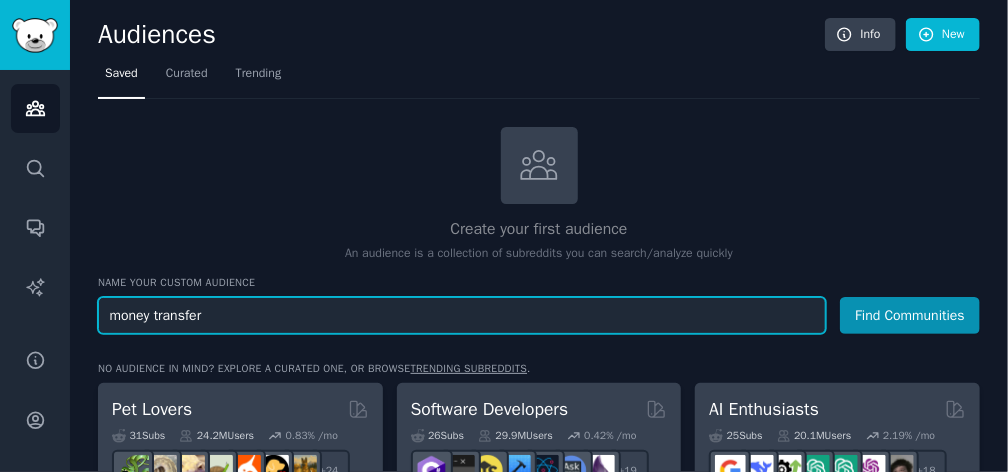 type on "money transfer" 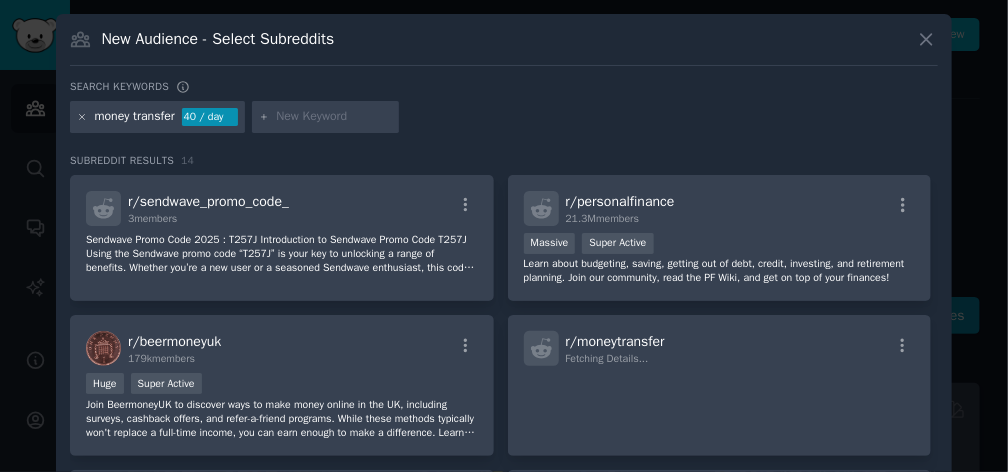 click 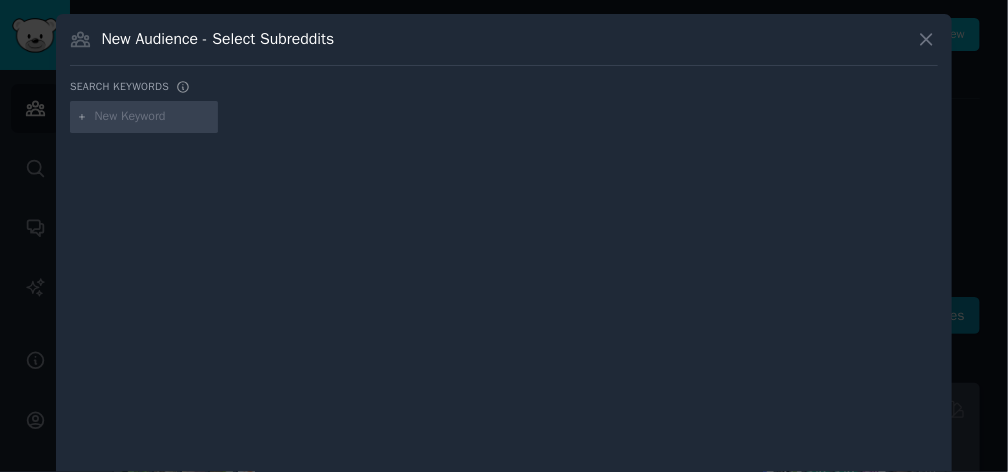 click at bounding box center (153, 117) 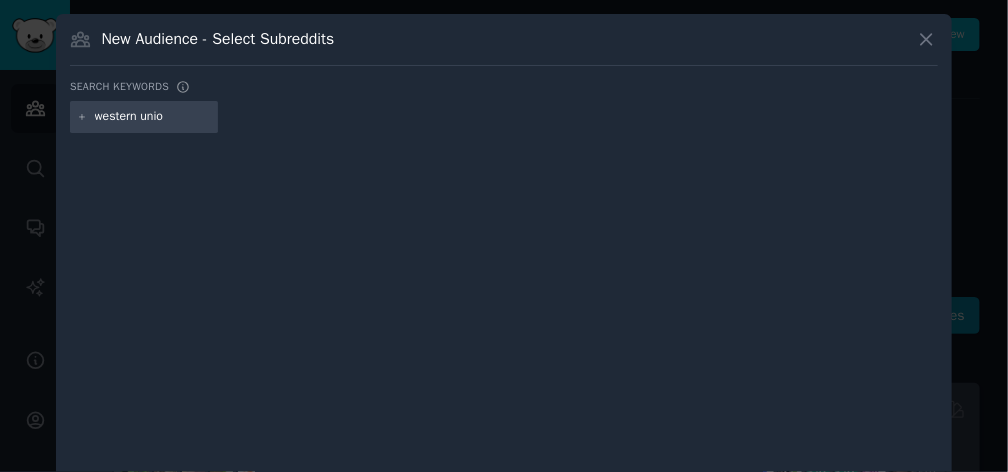 type on "western union" 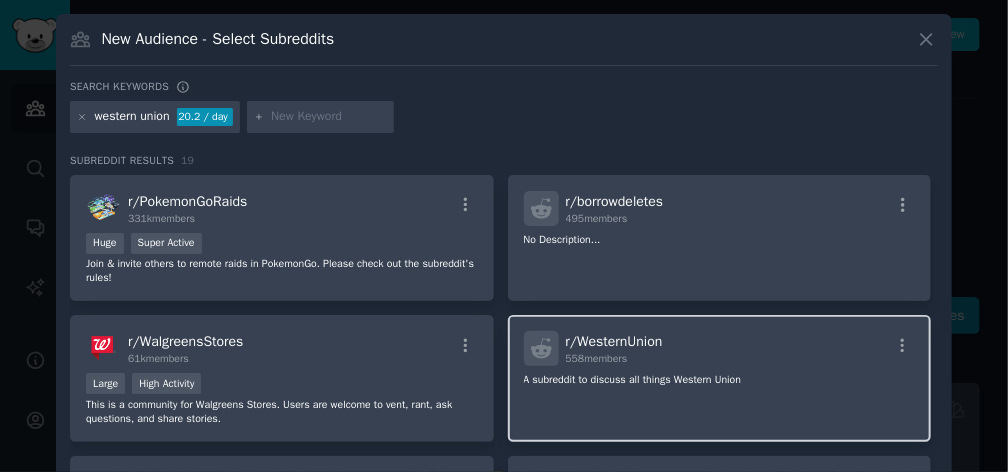 click on "r/ WesternUnion 558  members" at bounding box center (720, 348) 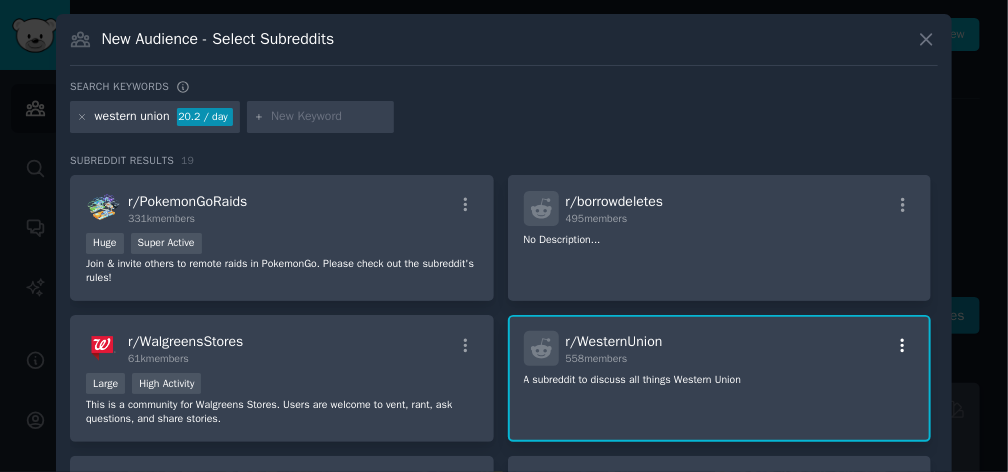 click 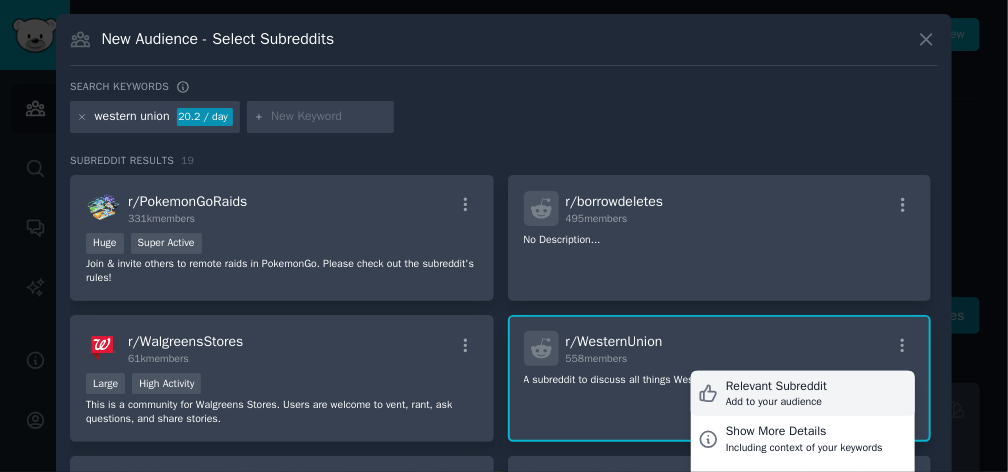 click on "Relevant Subreddit Add to your audience" at bounding box center (803, 394) 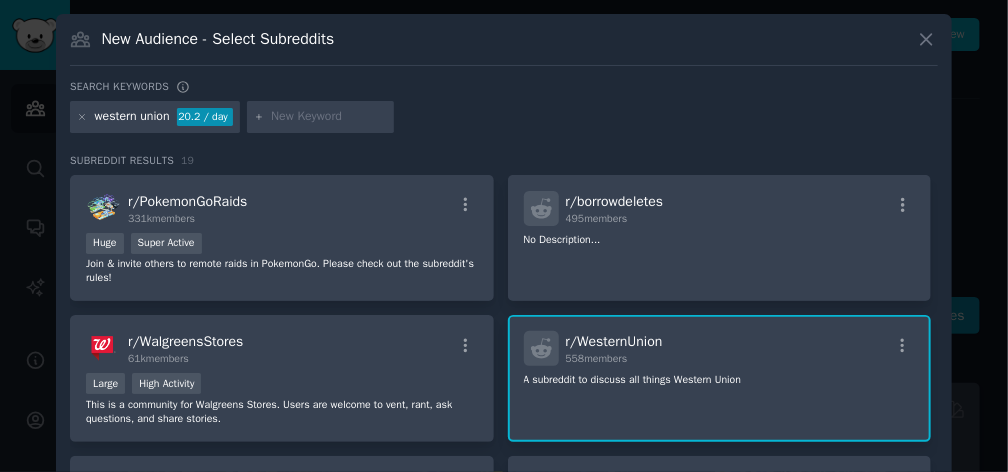 click at bounding box center [329, 117] 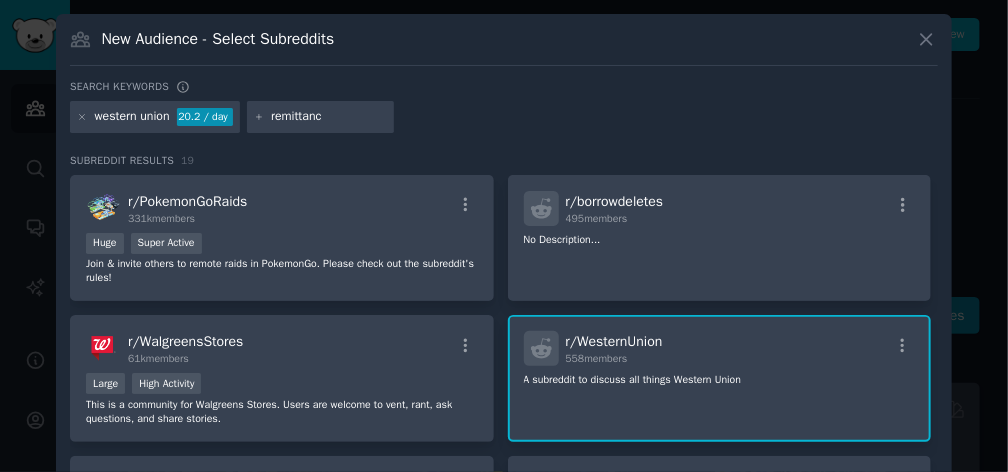 type on "remittance" 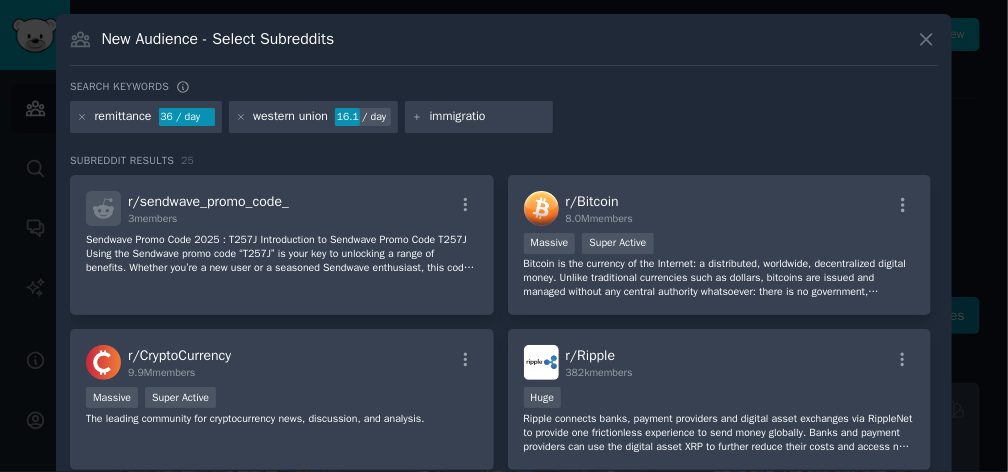 type on "immigration" 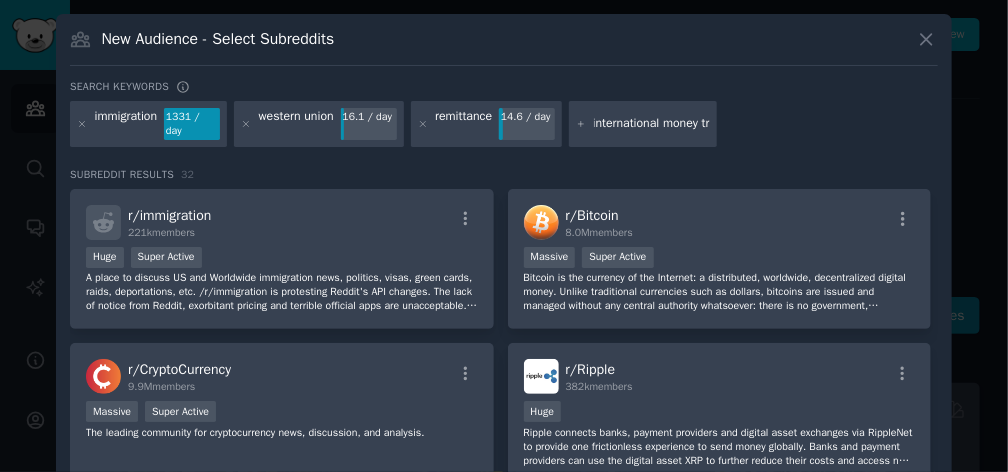 type on "international money transfer" 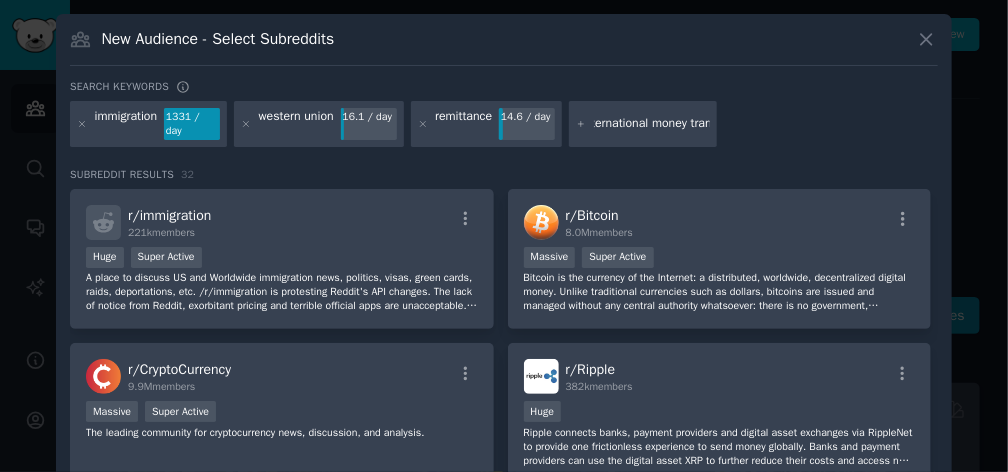 type 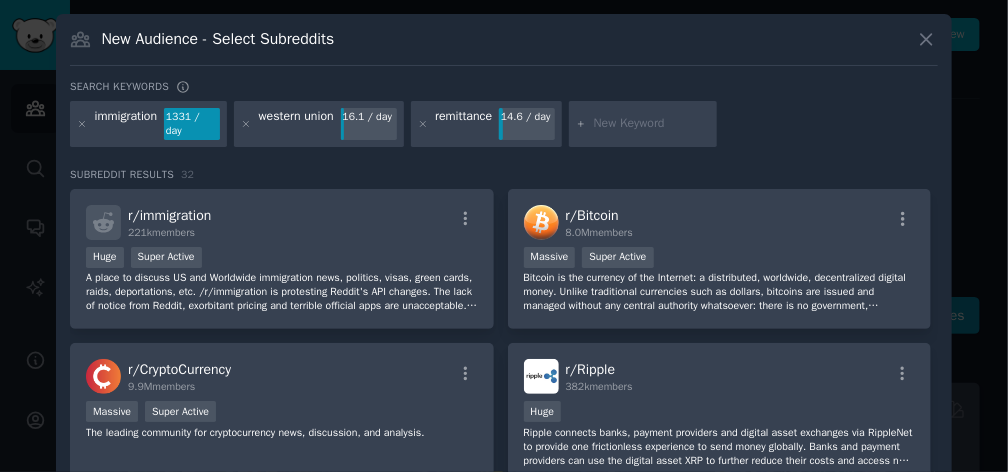 scroll, scrollTop: 0, scrollLeft: 0, axis: both 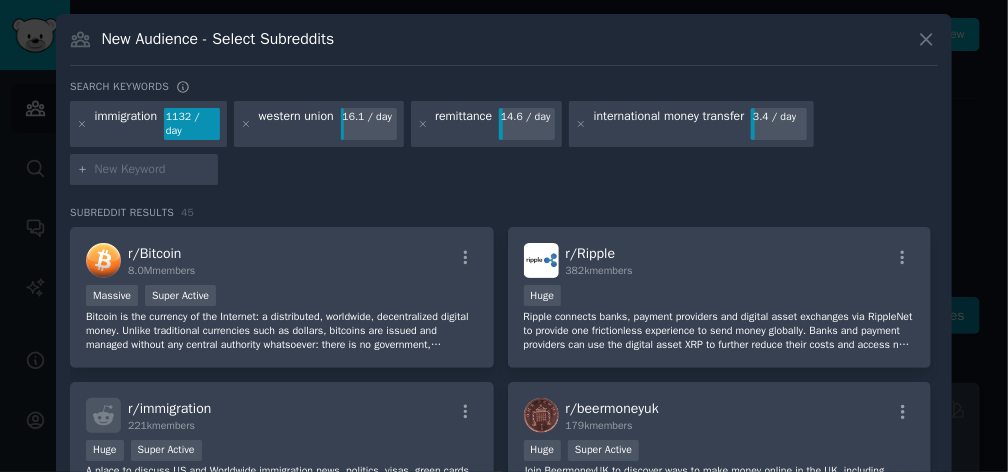 click at bounding box center [504, 236] 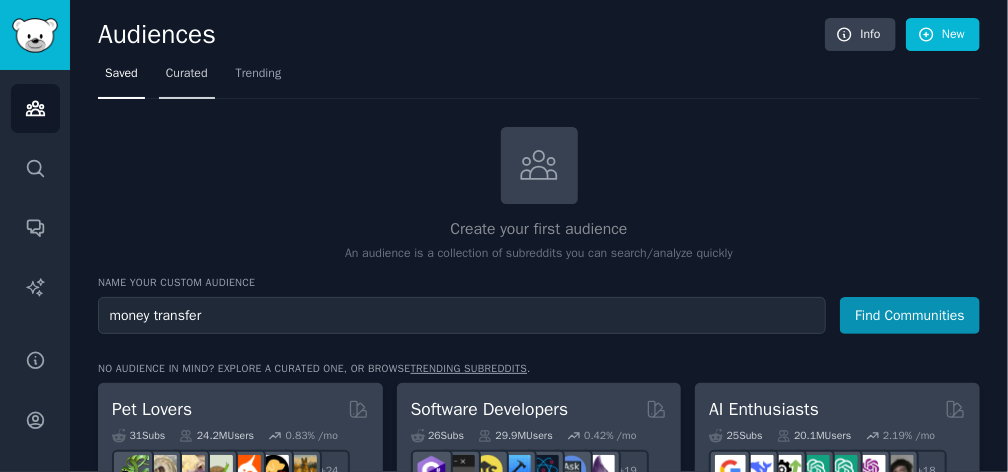 click on "Curated" at bounding box center (187, 74) 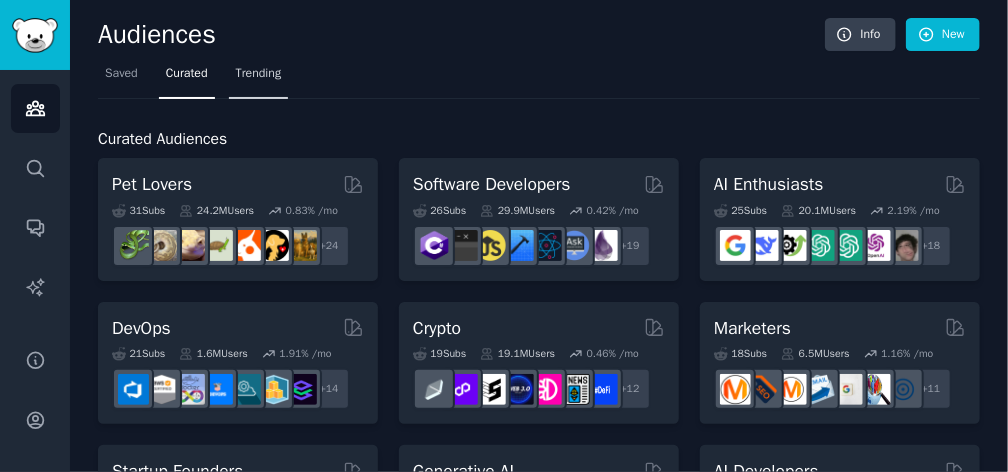 click on "Trending" at bounding box center [259, 74] 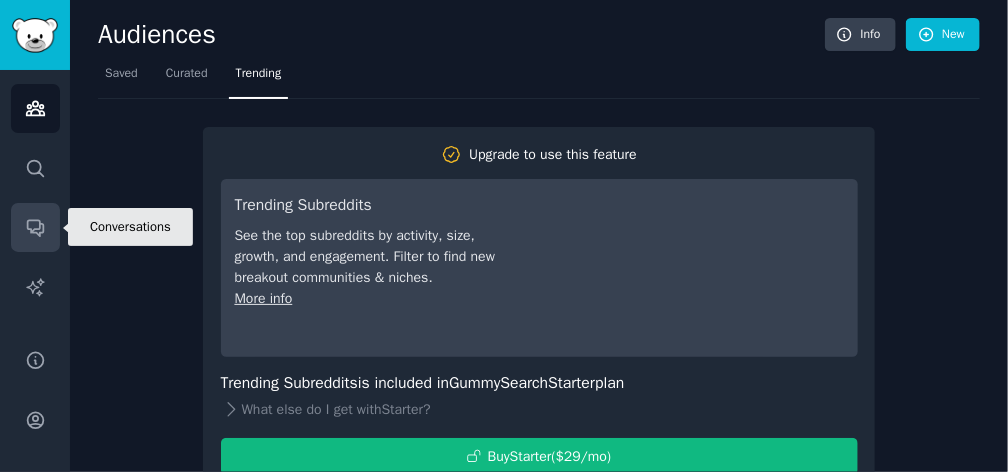 click on "Conversations" at bounding box center (35, 227) 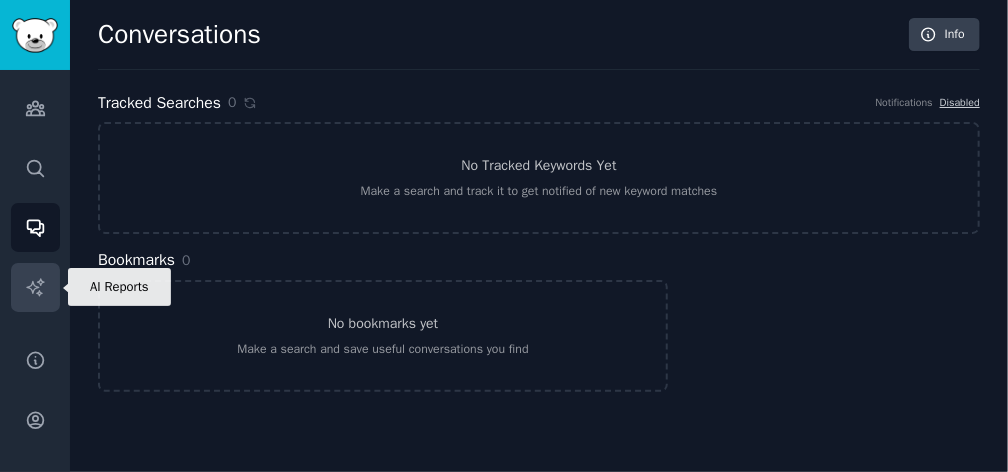 click on "AI Reports" at bounding box center [35, 287] 